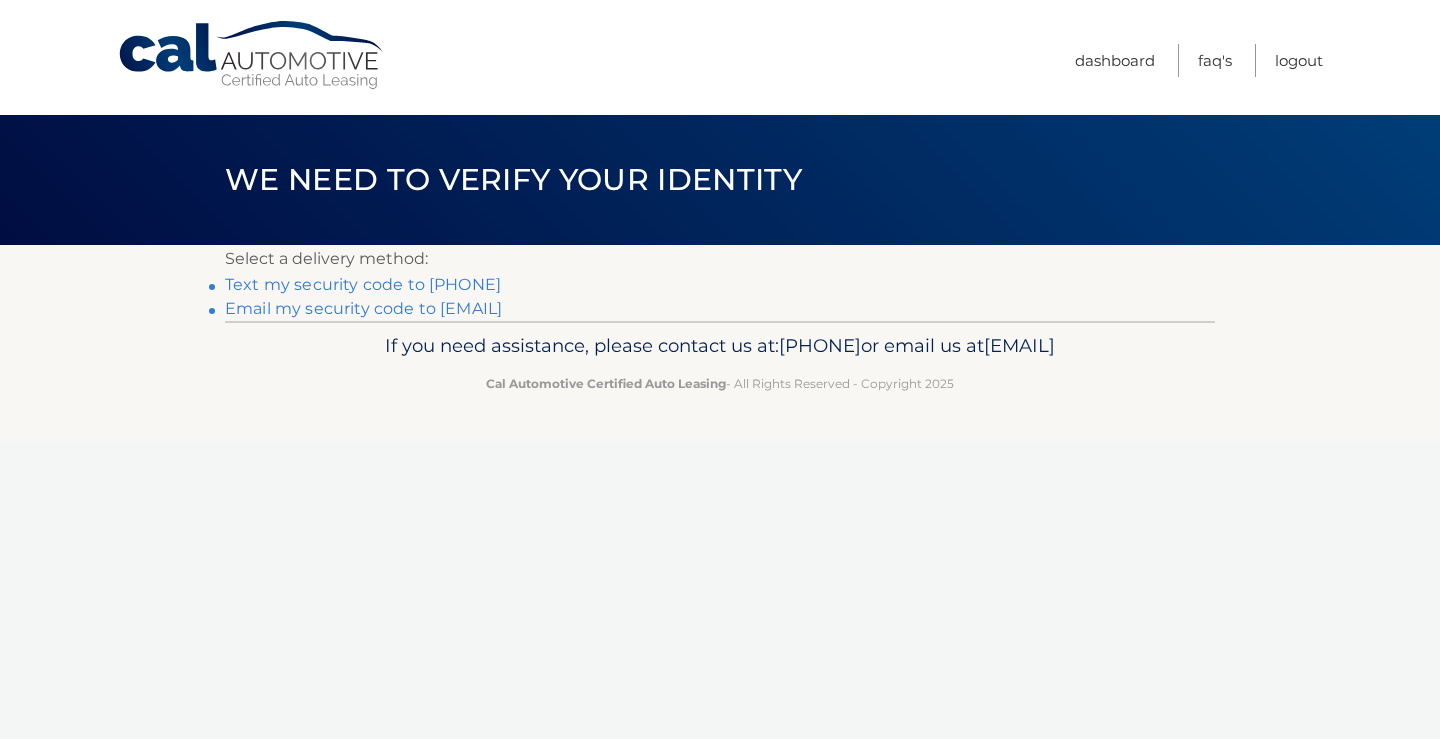 scroll, scrollTop: 0, scrollLeft: 0, axis: both 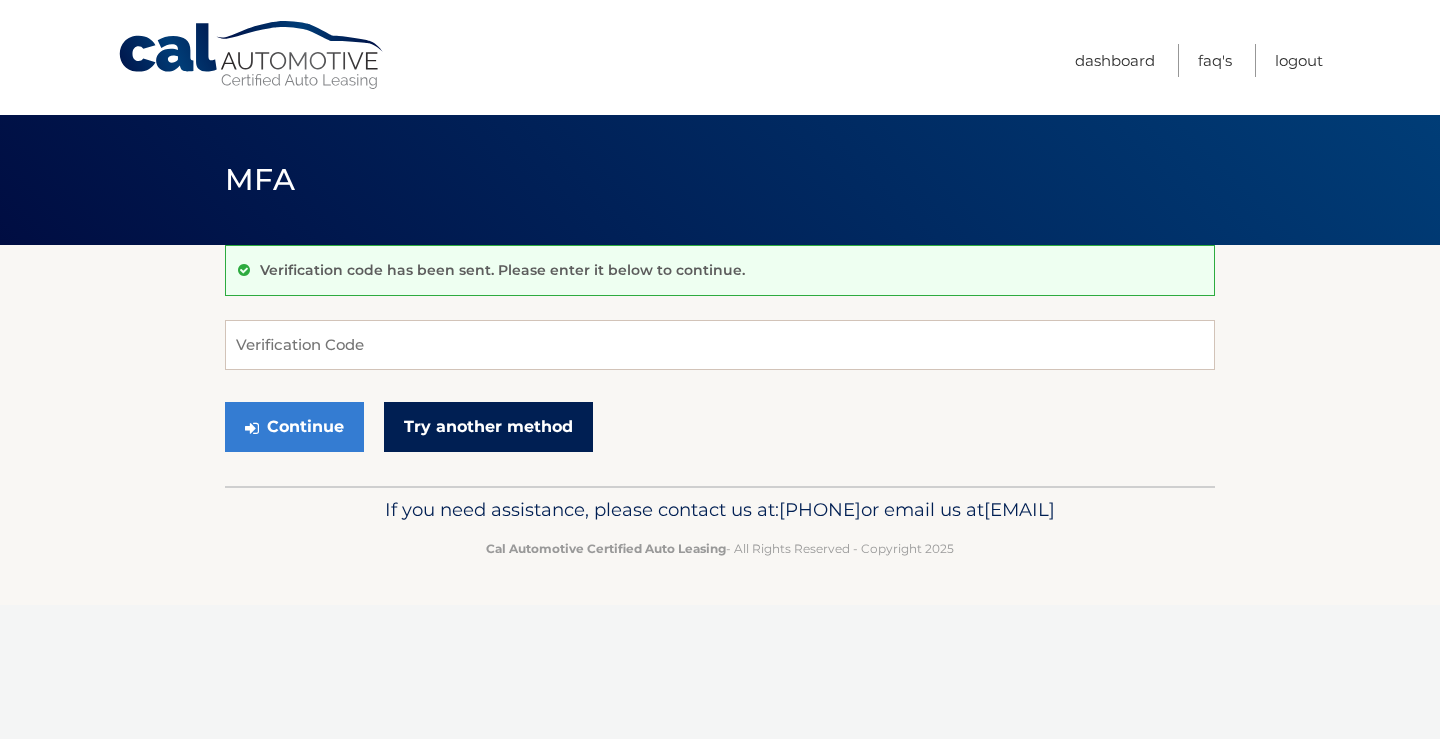 click on "Try another method" at bounding box center (488, 427) 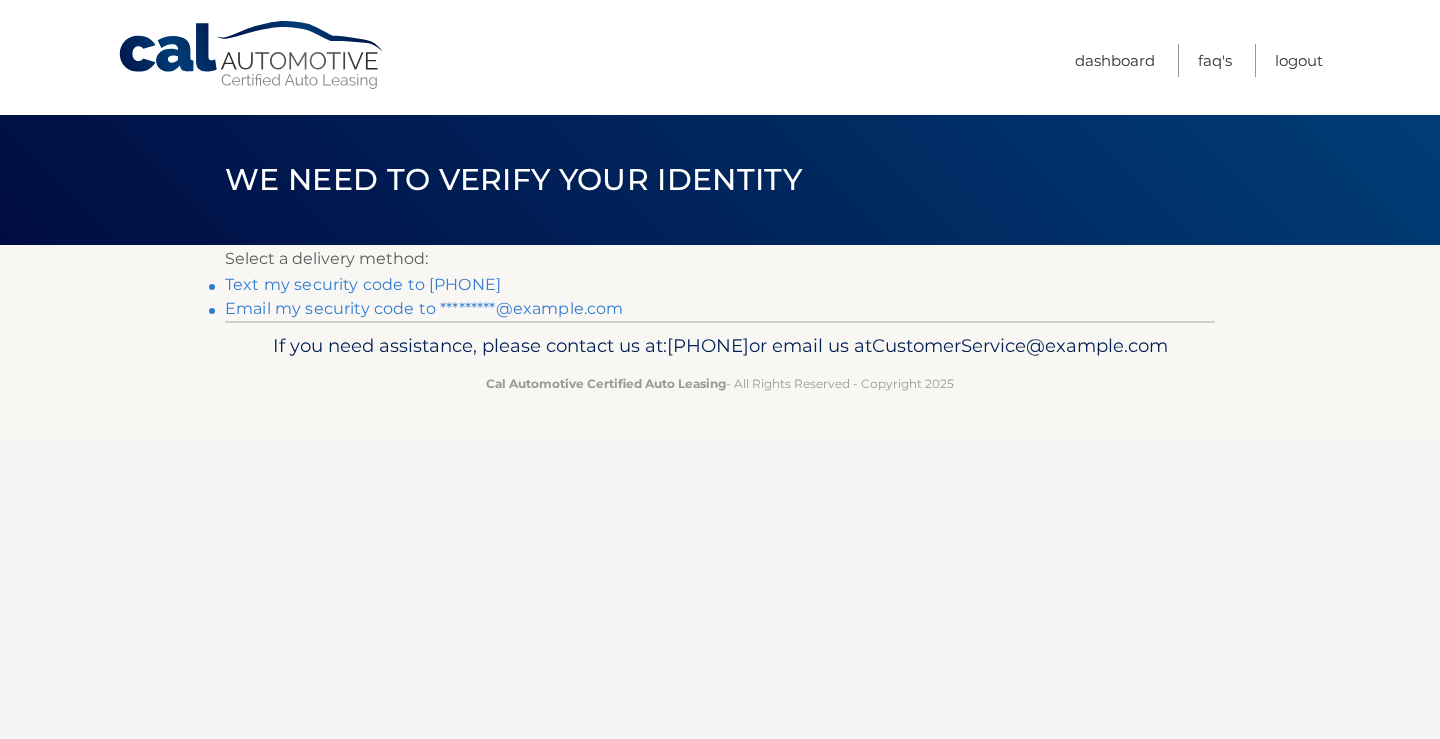 scroll, scrollTop: 0, scrollLeft: 0, axis: both 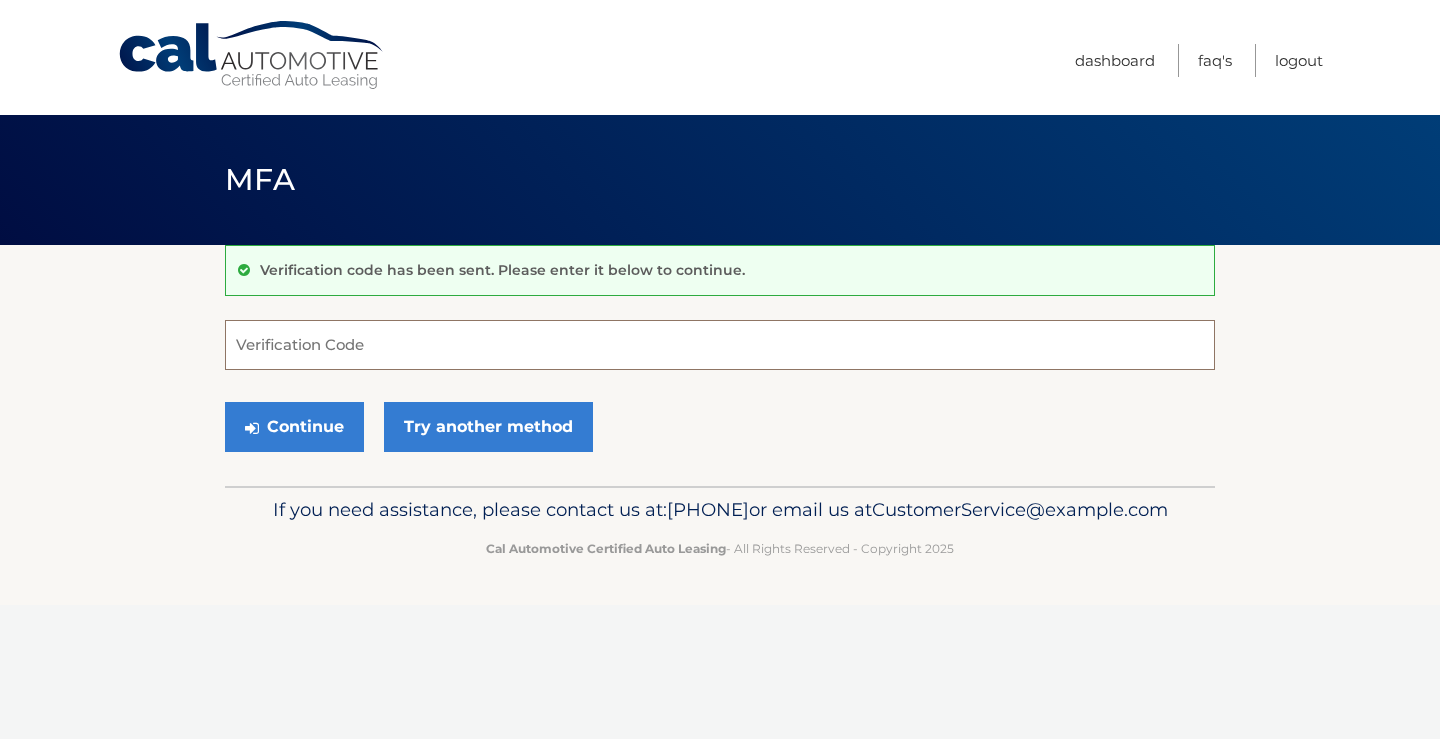 click on "Verification Code" at bounding box center [720, 345] 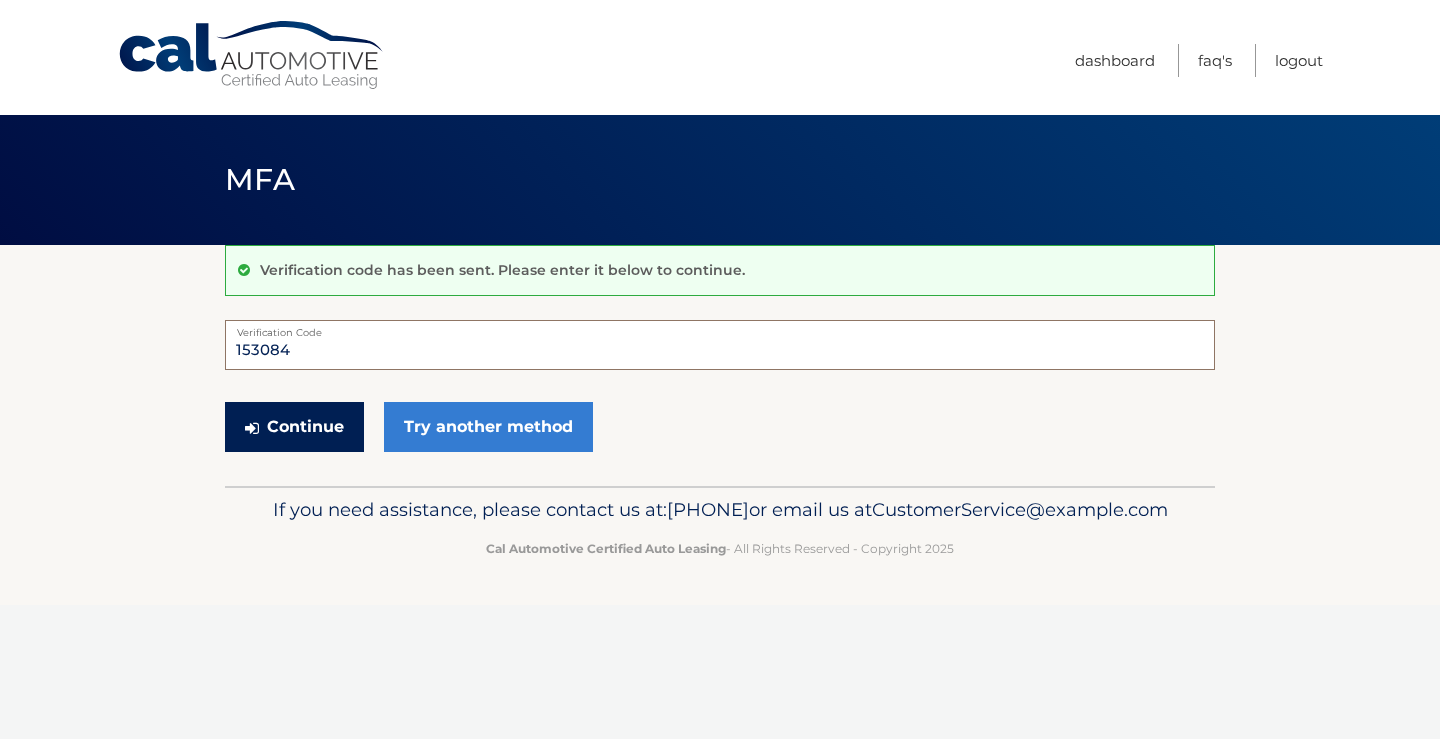 type on "153084" 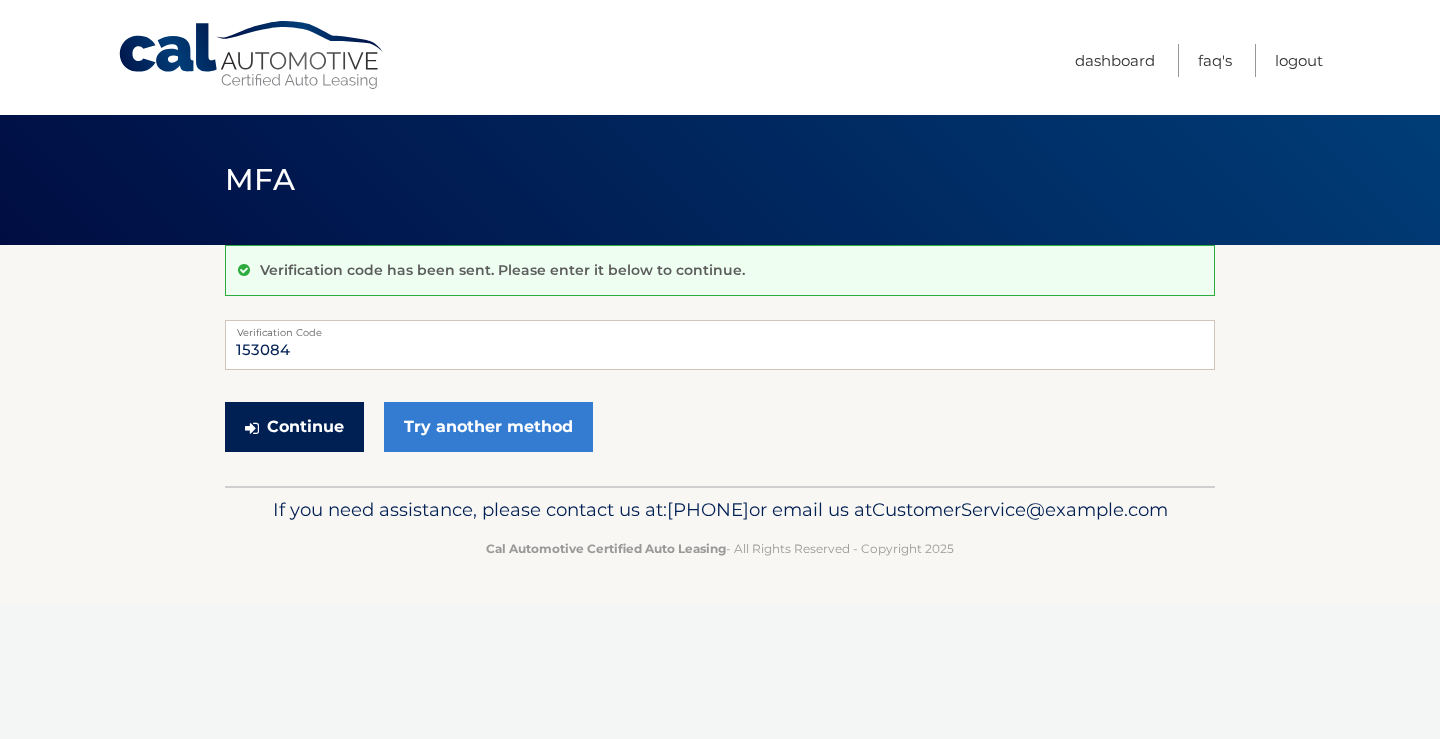 click on "Continue" at bounding box center (294, 427) 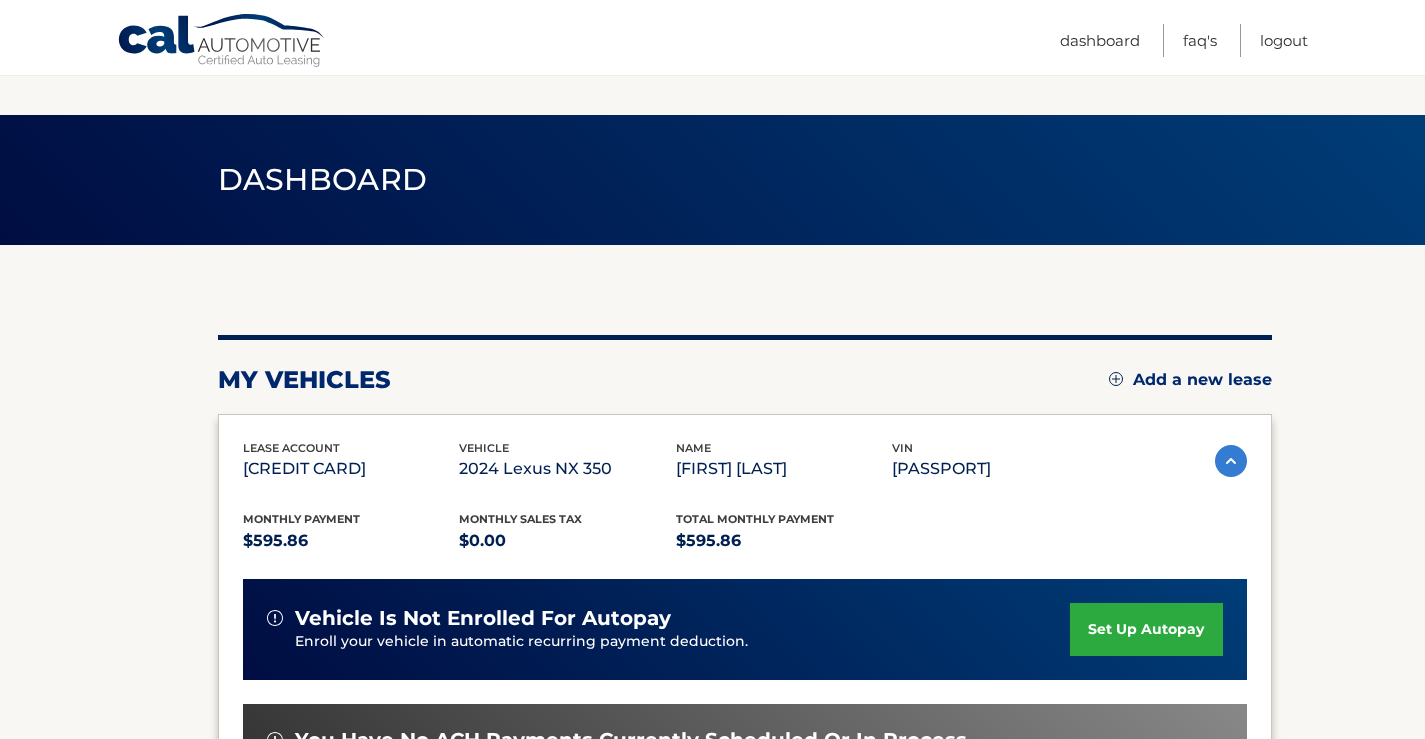 scroll, scrollTop: 300, scrollLeft: 0, axis: vertical 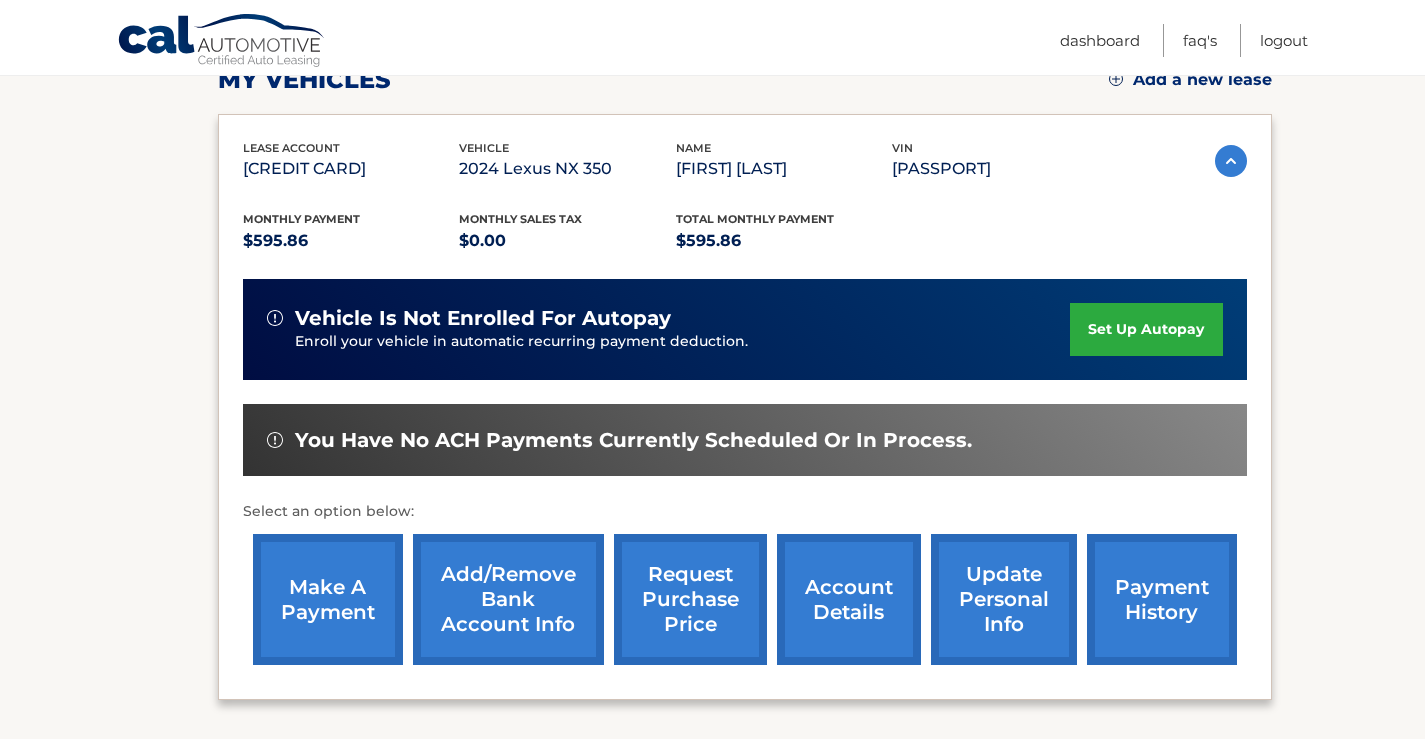 click on "make a payment" at bounding box center (328, 599) 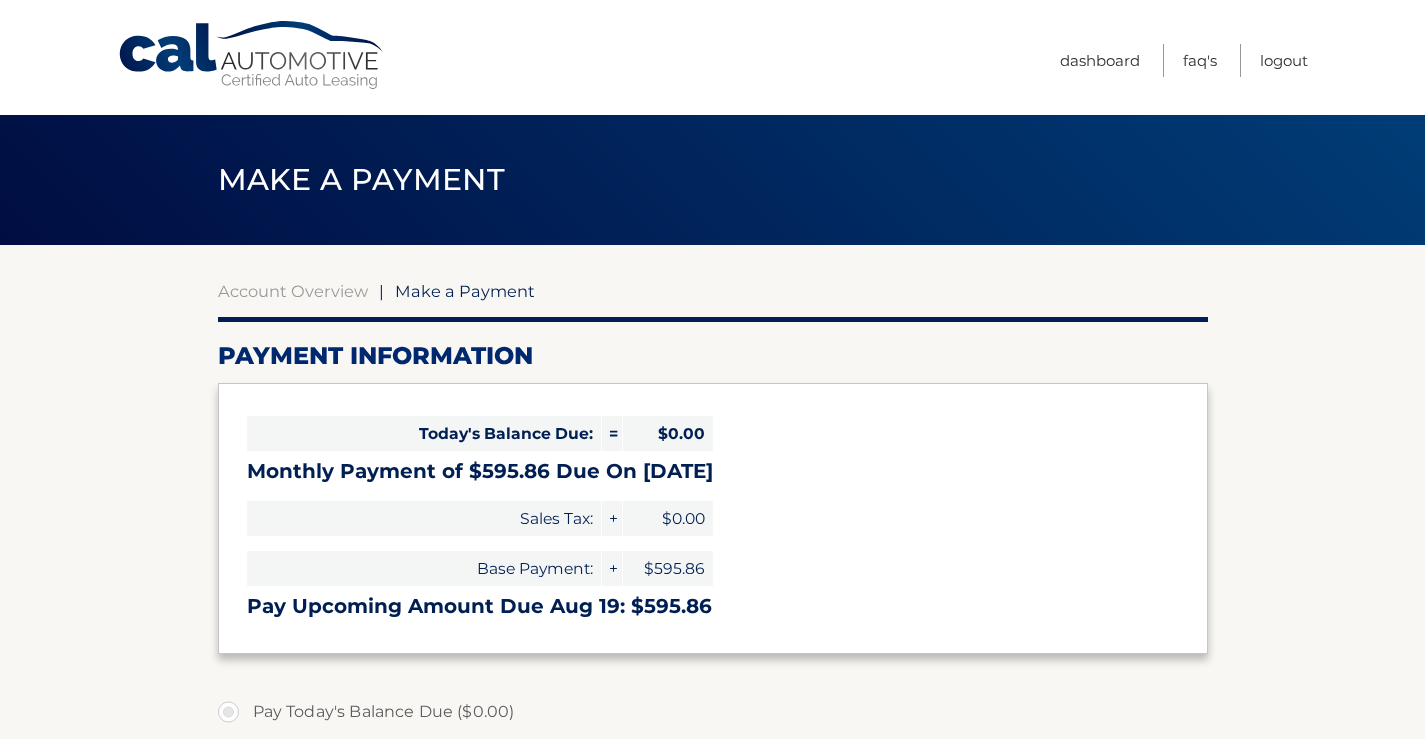 select on "NDhhNjMxYzItYWQ4Zi00NmY3LWJiYjctNWQwNmExNTA2NzIw" 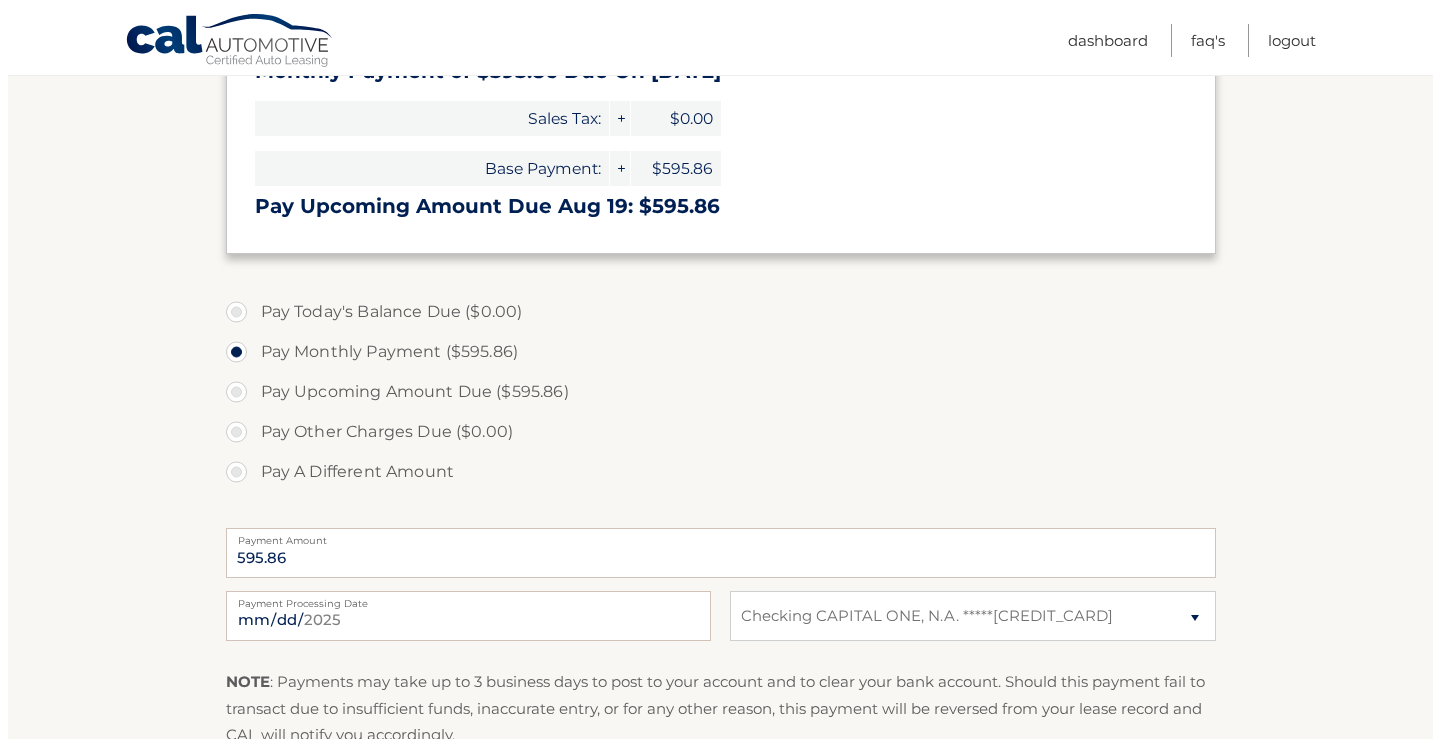 scroll, scrollTop: 500, scrollLeft: 0, axis: vertical 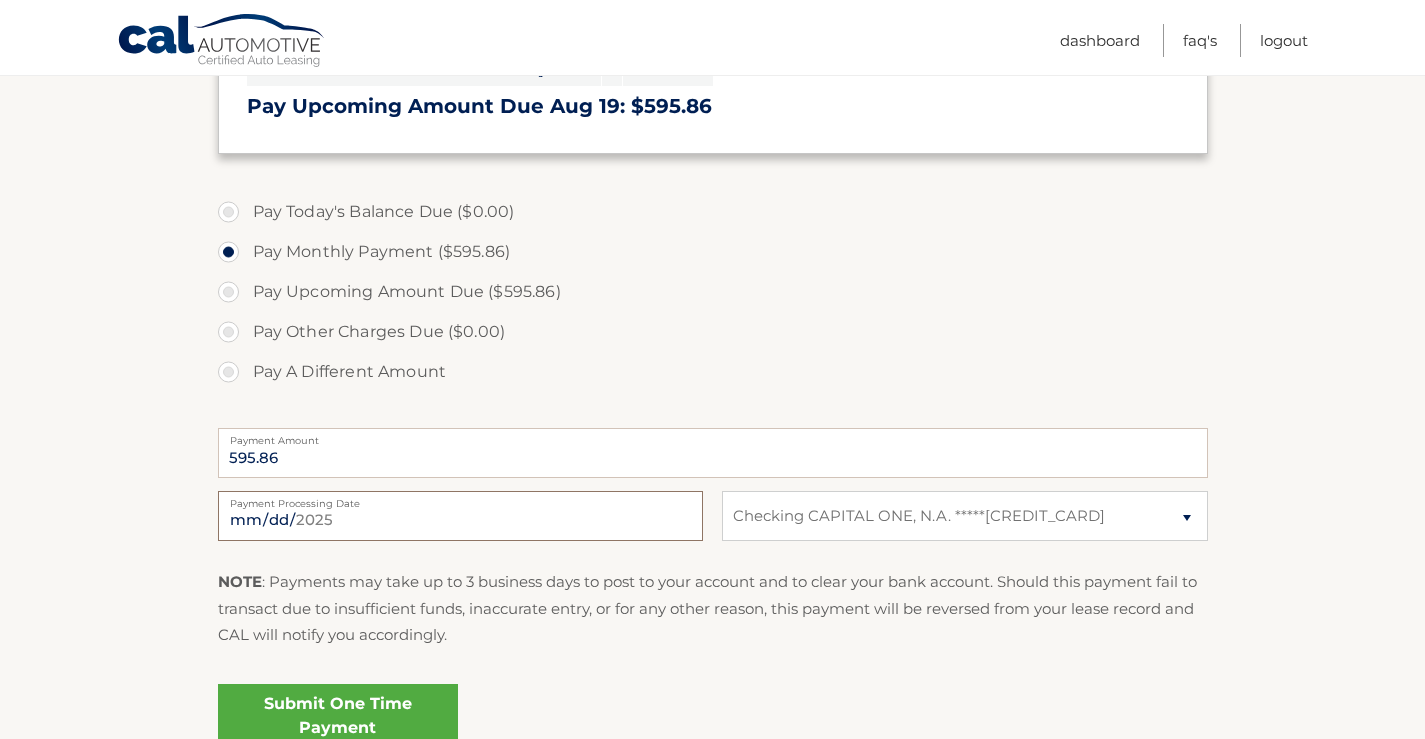 click on "2025-08-01" at bounding box center (460, 516) 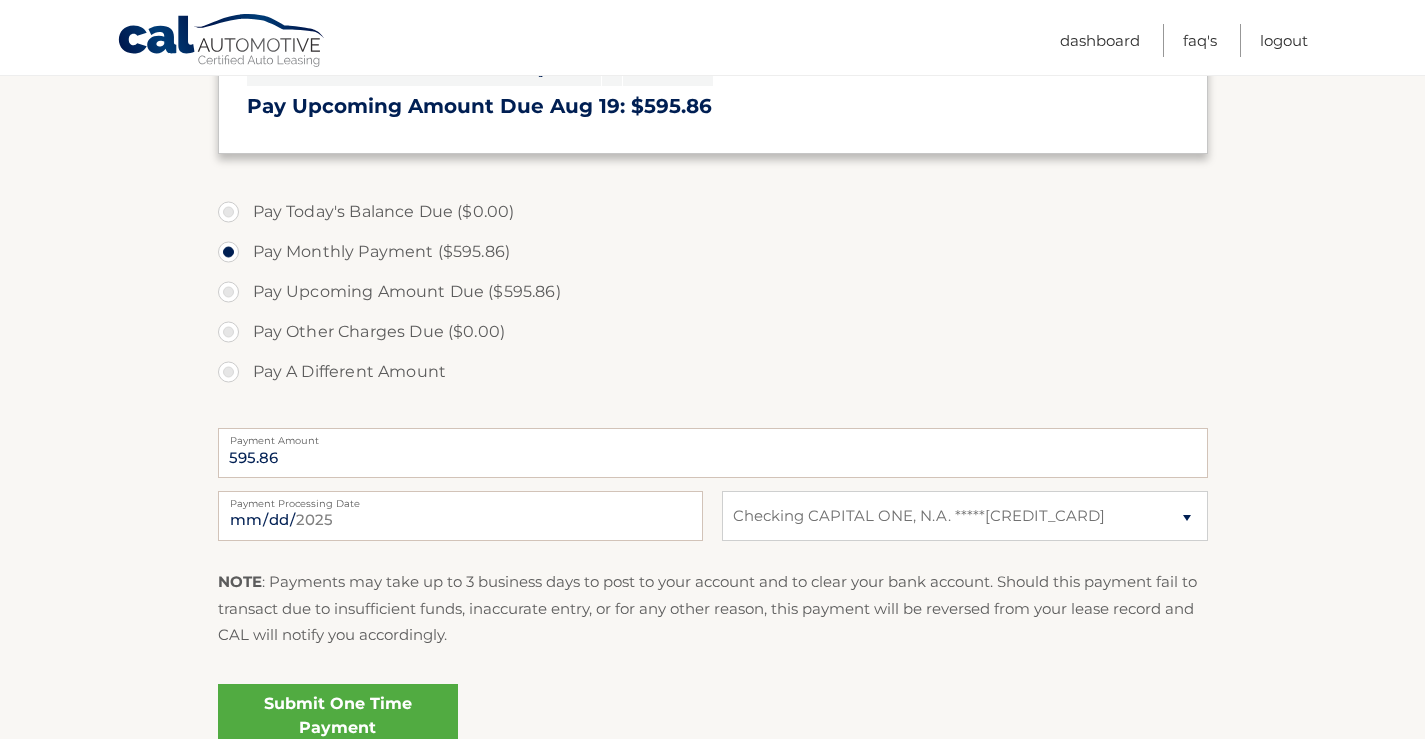 click on "Submit One Time Payment" at bounding box center (338, 716) 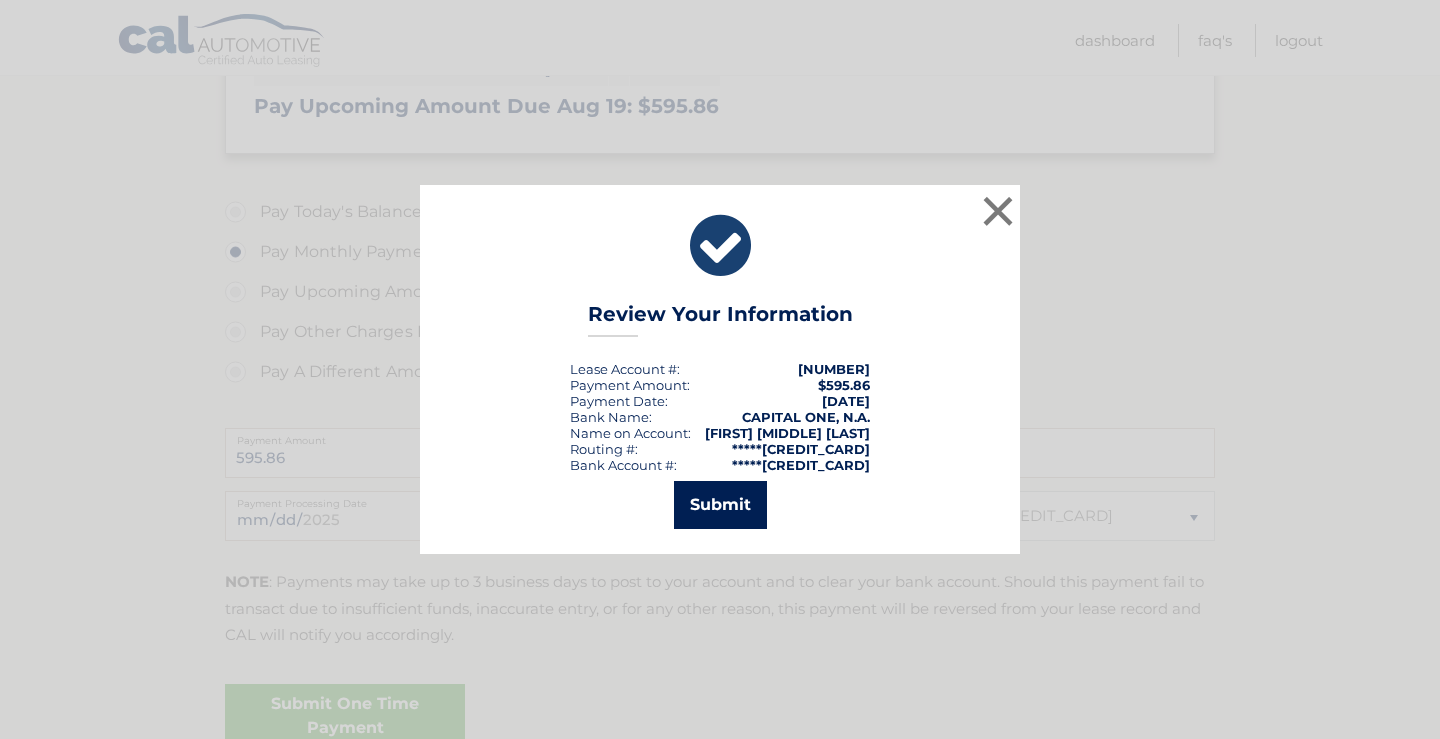 click on "Submit" at bounding box center [720, 505] 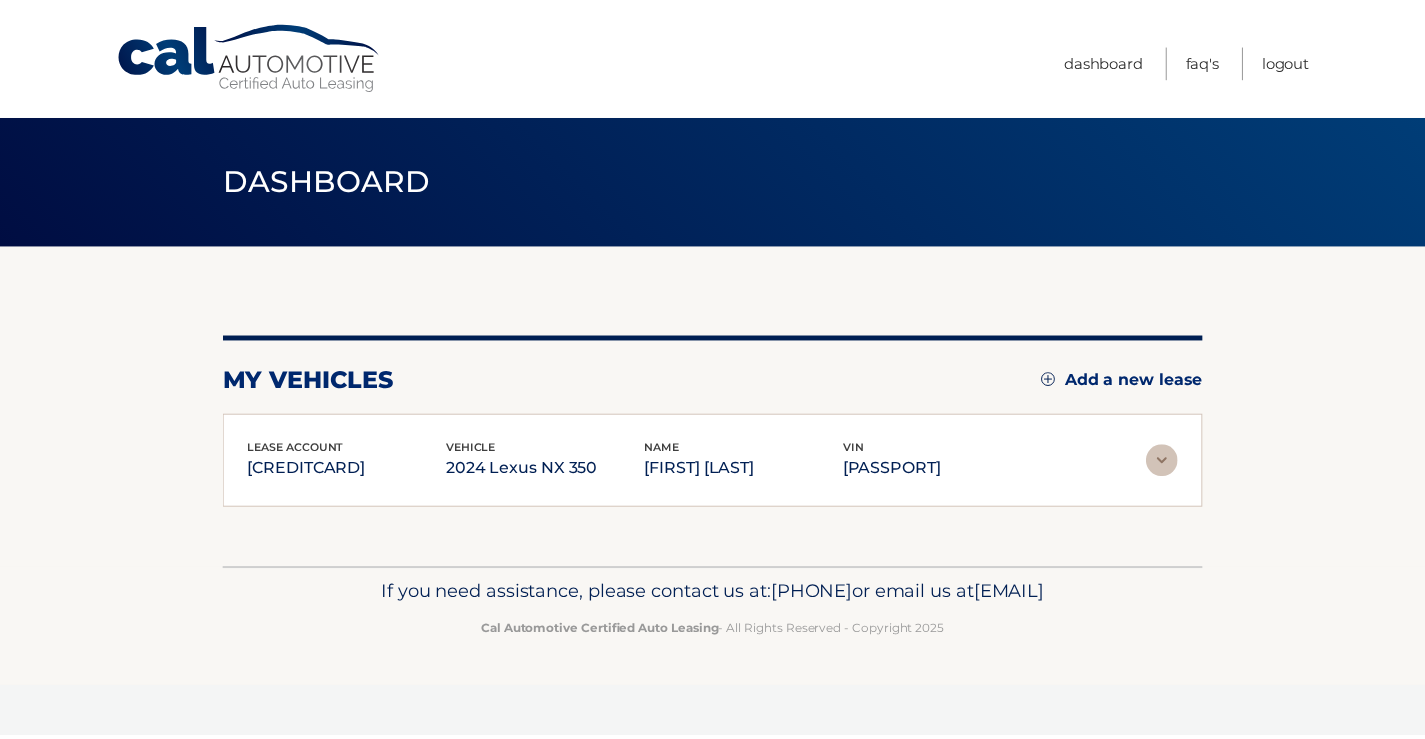 scroll, scrollTop: 0, scrollLeft: 0, axis: both 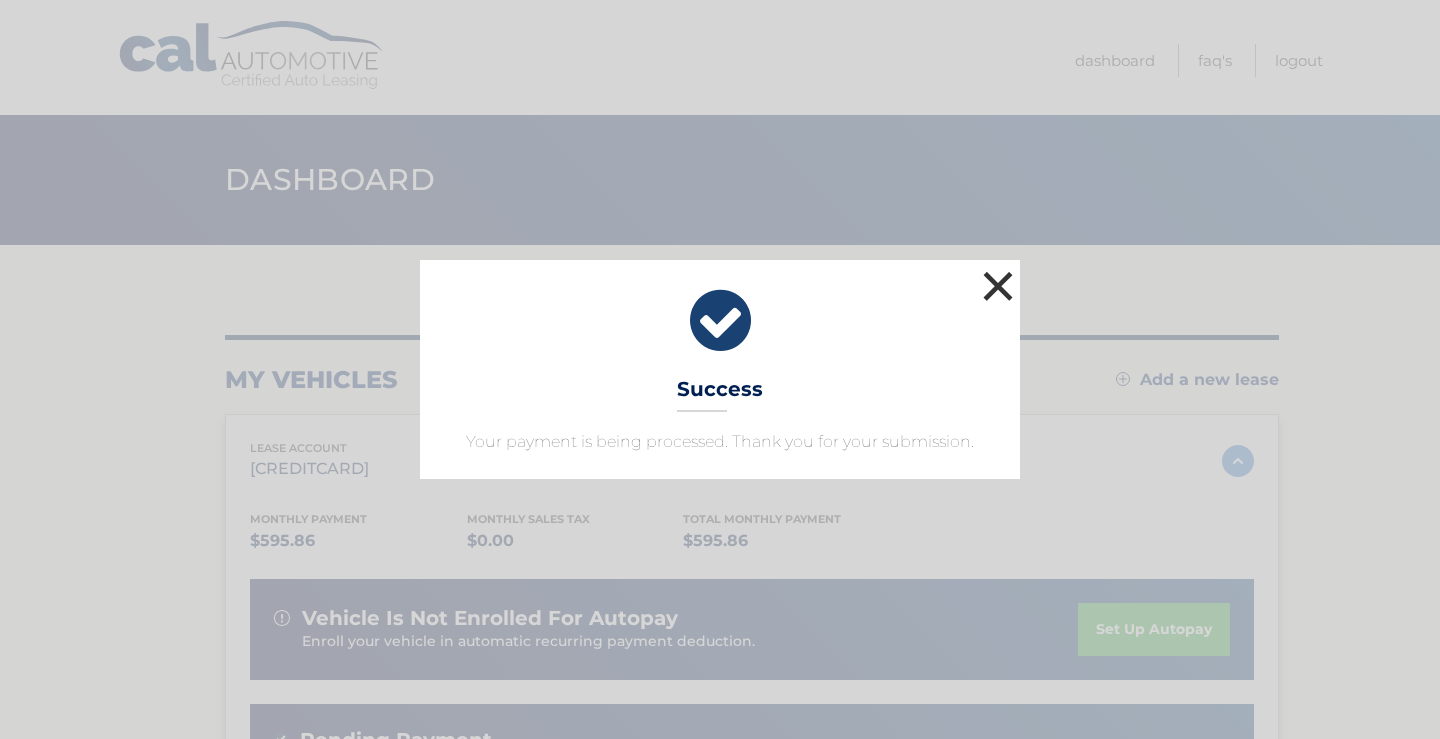 click on "×" at bounding box center (998, 286) 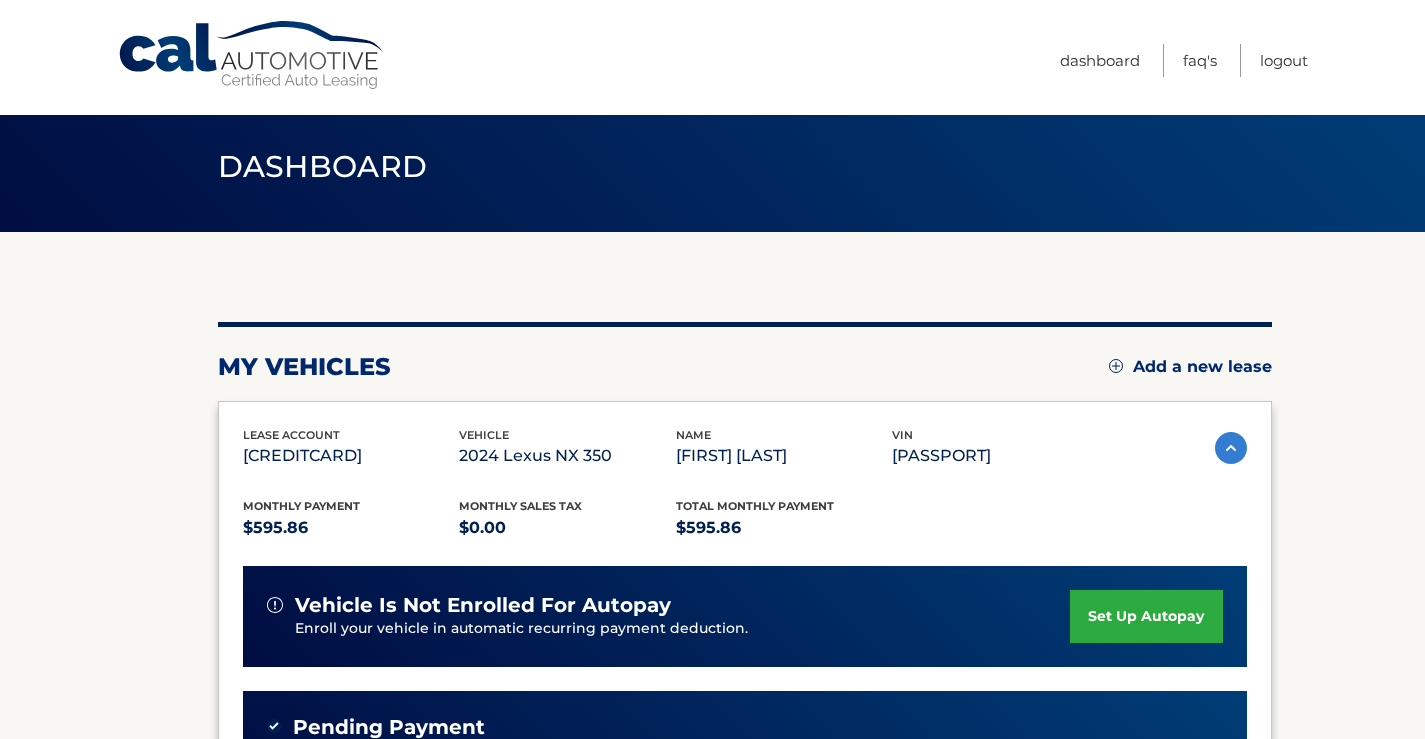 scroll, scrollTop: 0, scrollLeft: 0, axis: both 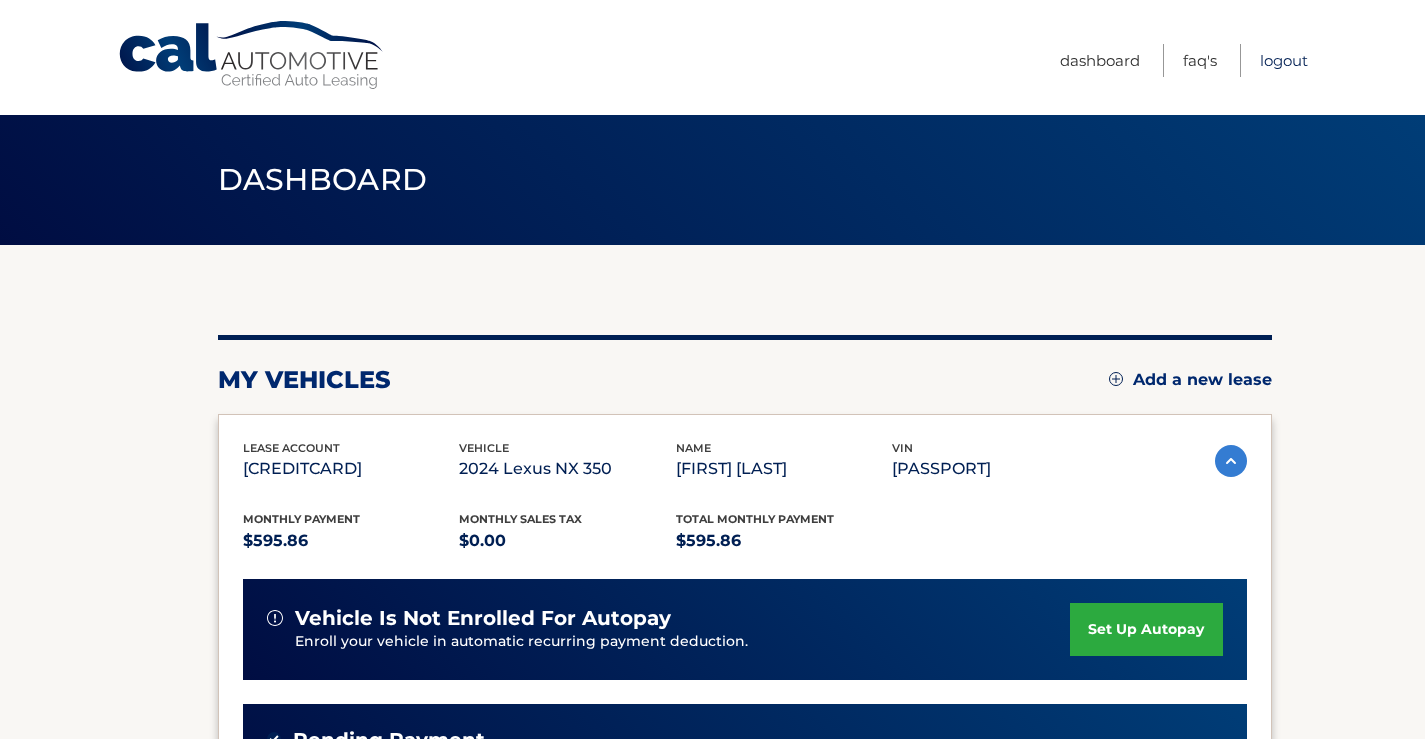 click on "Logout" at bounding box center (1284, 60) 